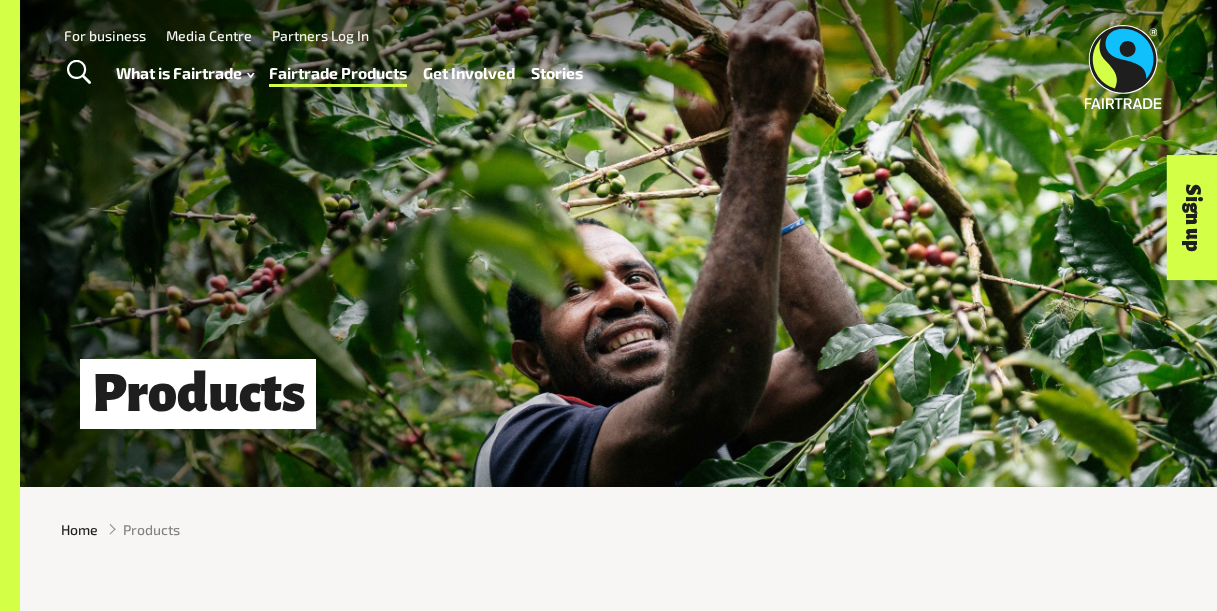 scroll, scrollTop: 0, scrollLeft: 0, axis: both 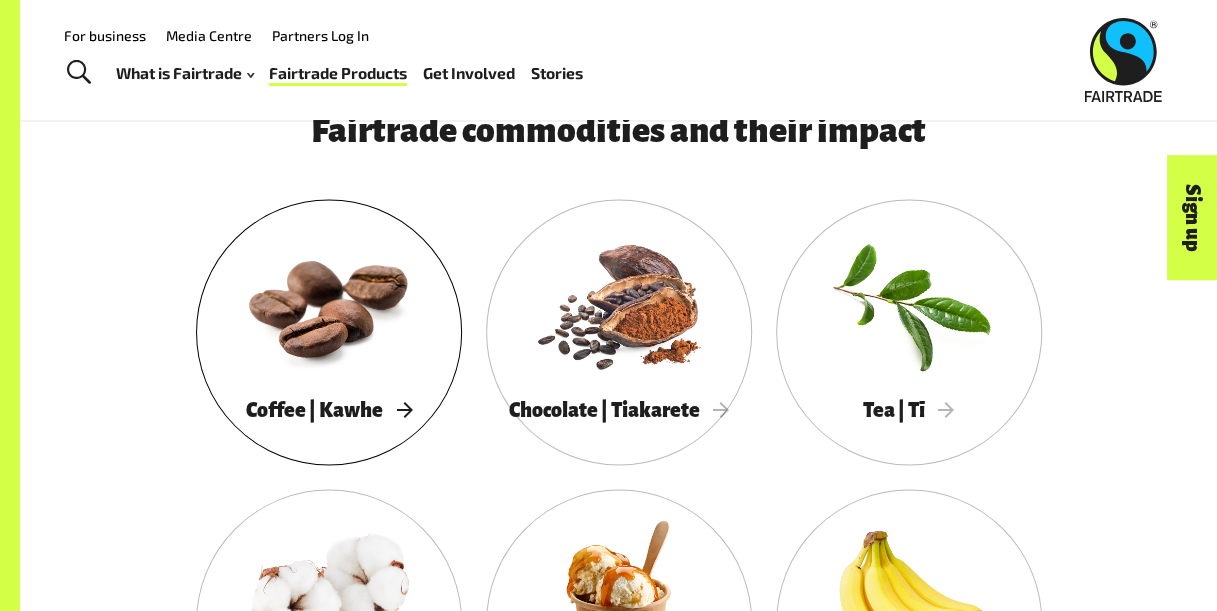 click at bounding box center (329, 303) 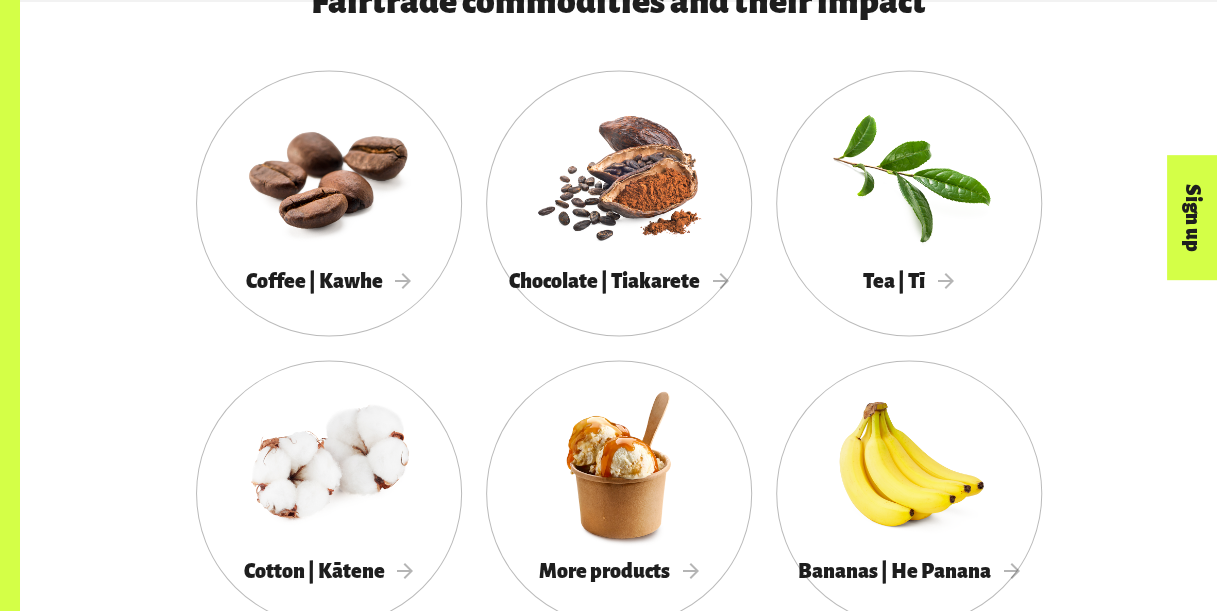 scroll, scrollTop: 1748, scrollLeft: 0, axis: vertical 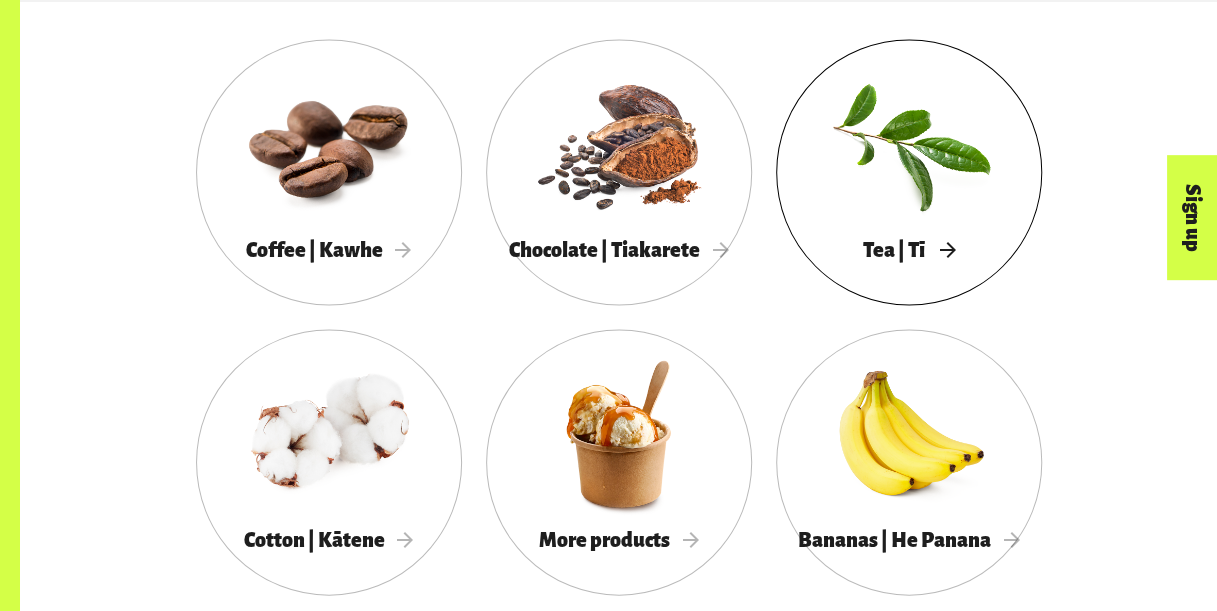 click at bounding box center (909, 143) 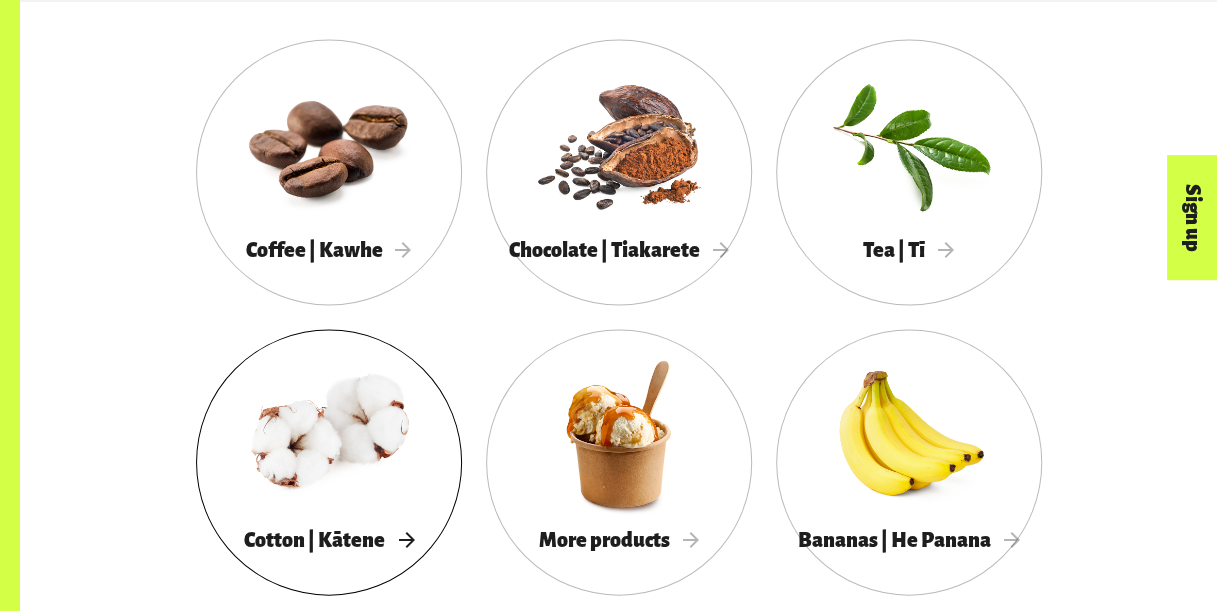 click at bounding box center (329, 433) 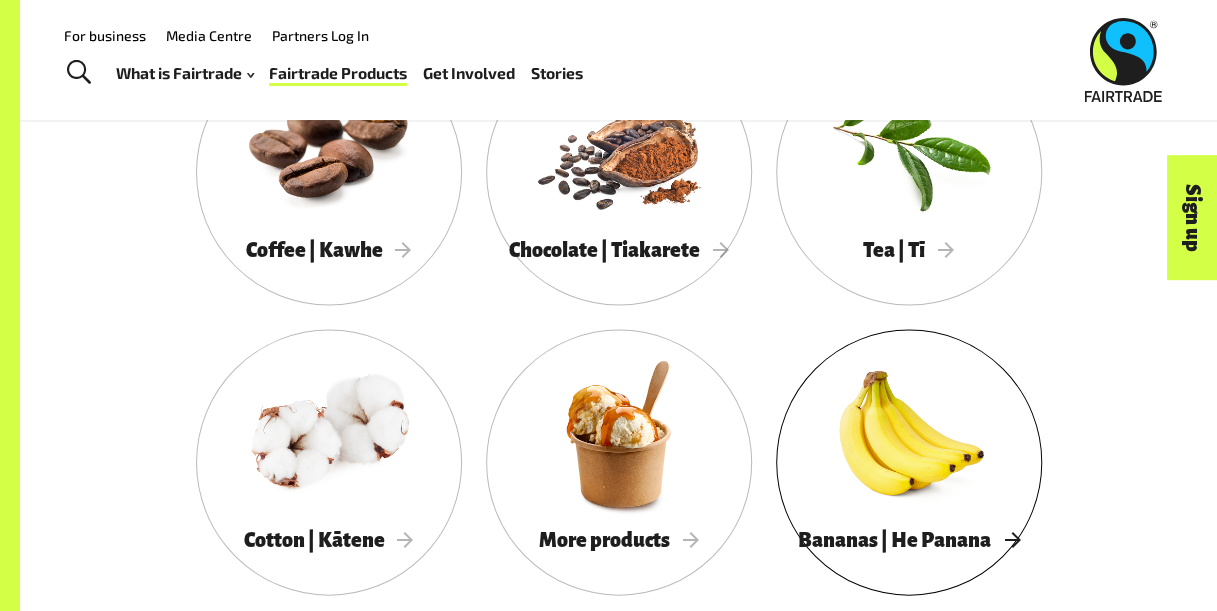 click at bounding box center (909, 433) 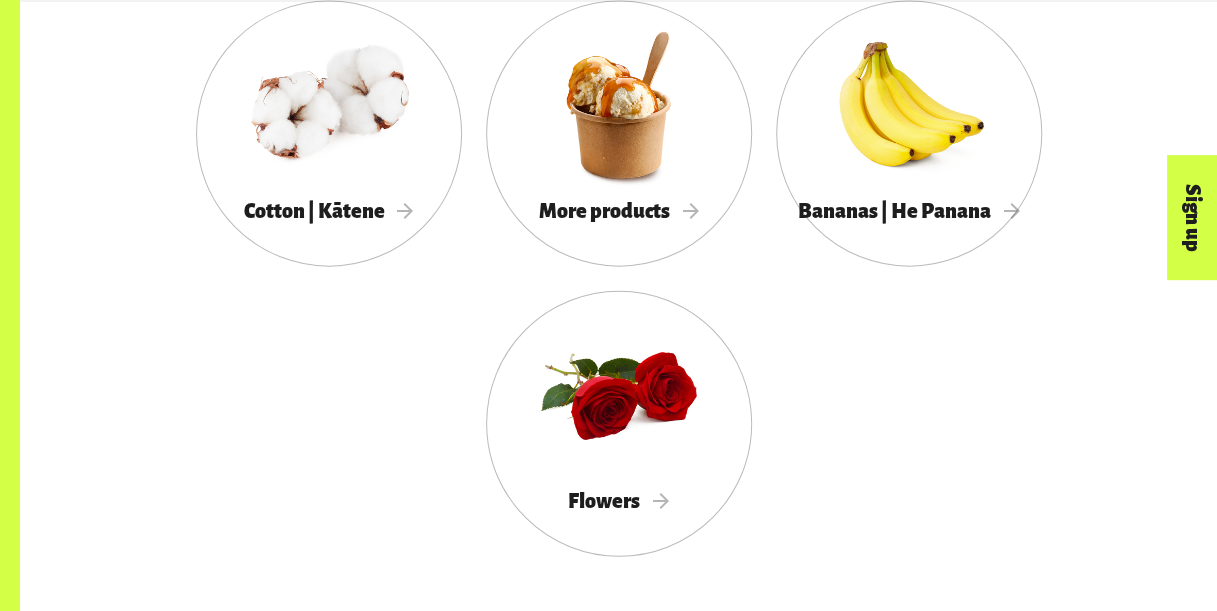 scroll, scrollTop: 2069, scrollLeft: 0, axis: vertical 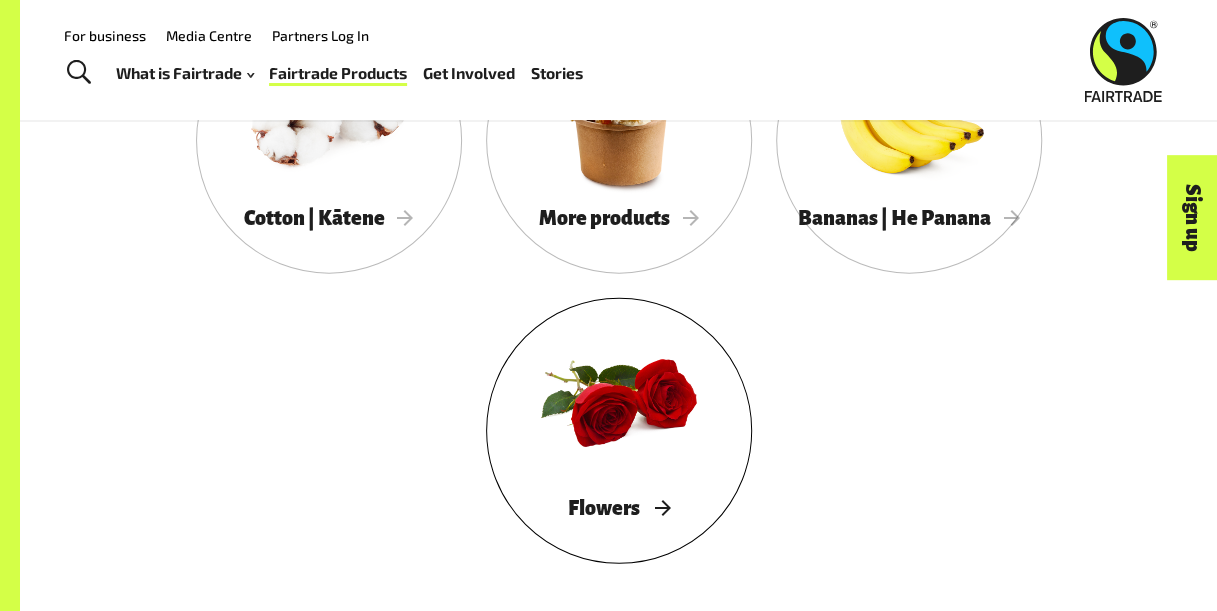 click at bounding box center (619, 402) 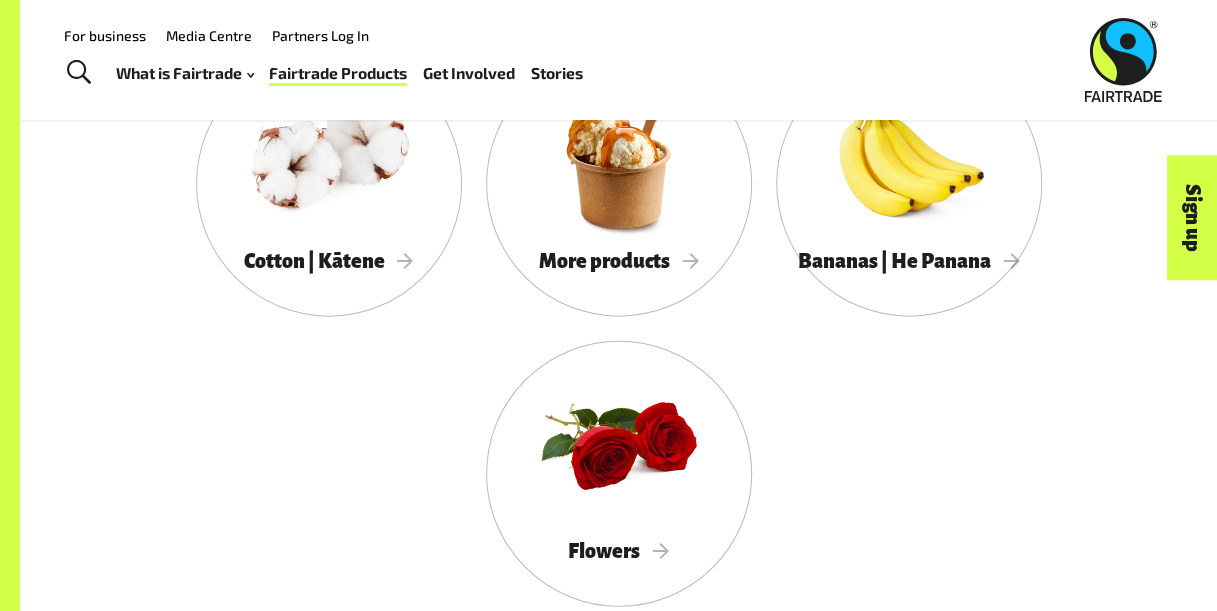 scroll, scrollTop: 1964, scrollLeft: 0, axis: vertical 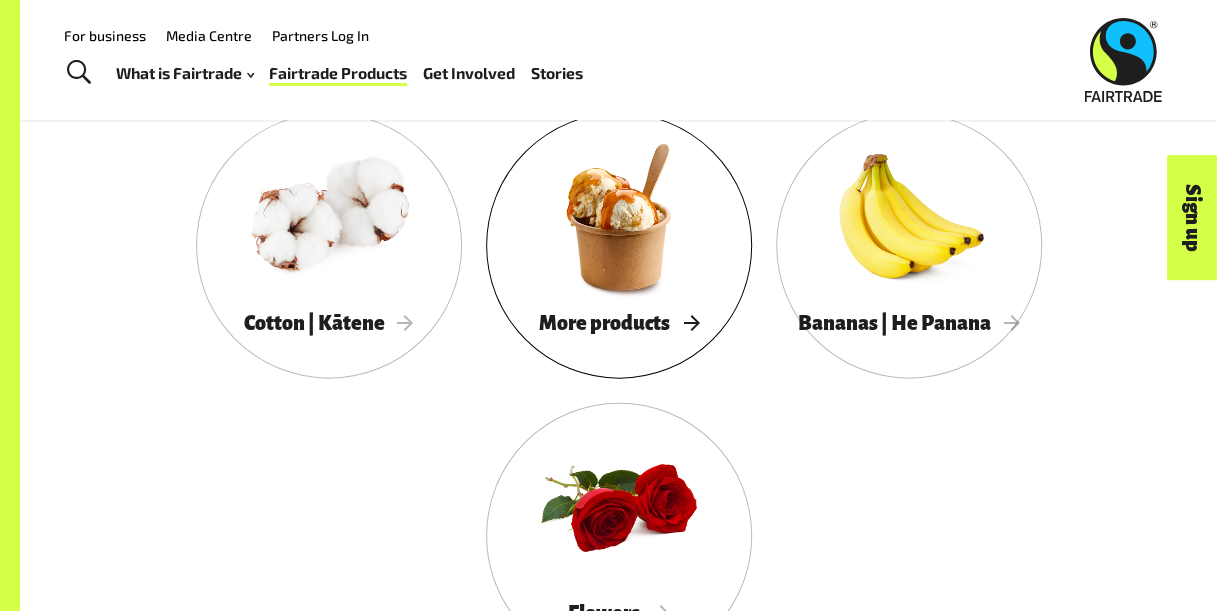 click at bounding box center [619, 217] 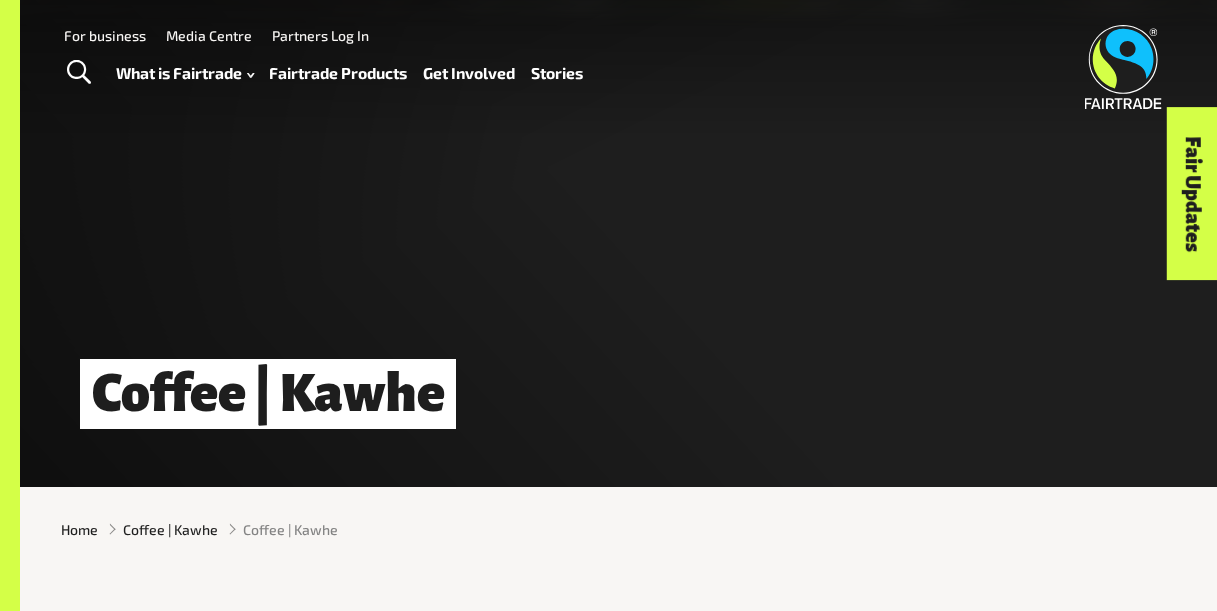 scroll, scrollTop: 0, scrollLeft: 0, axis: both 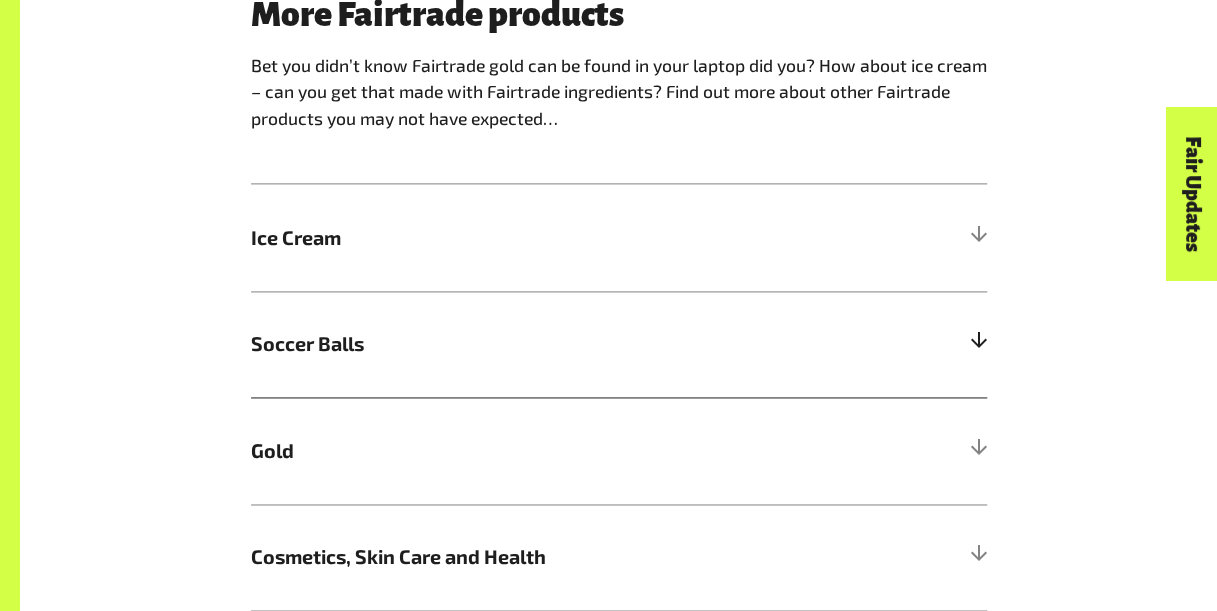 click on "Soccer Balls" at bounding box center (619, 344) 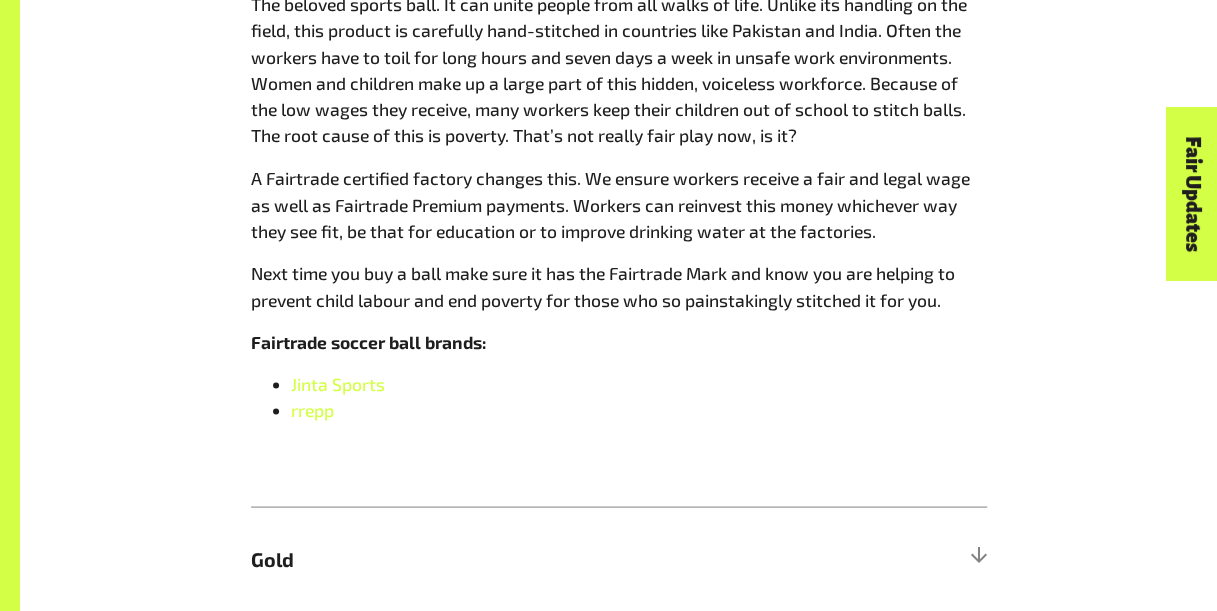 scroll, scrollTop: 1601, scrollLeft: 0, axis: vertical 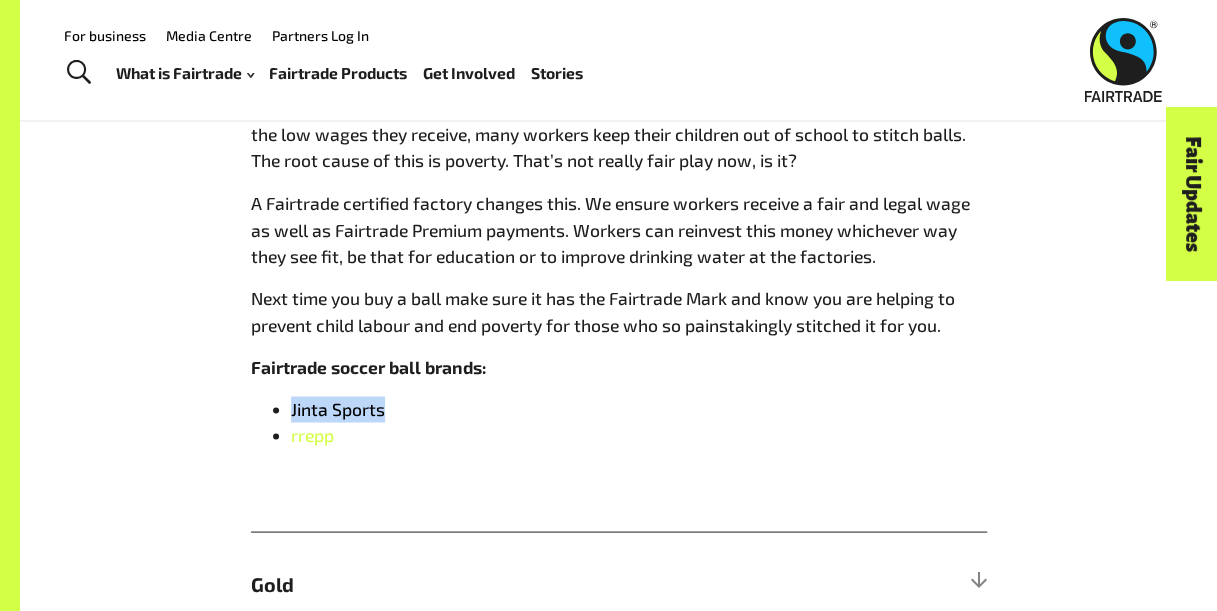 drag, startPoint x: 387, startPoint y: 410, endPoint x: 287, endPoint y: 412, distance: 100.02 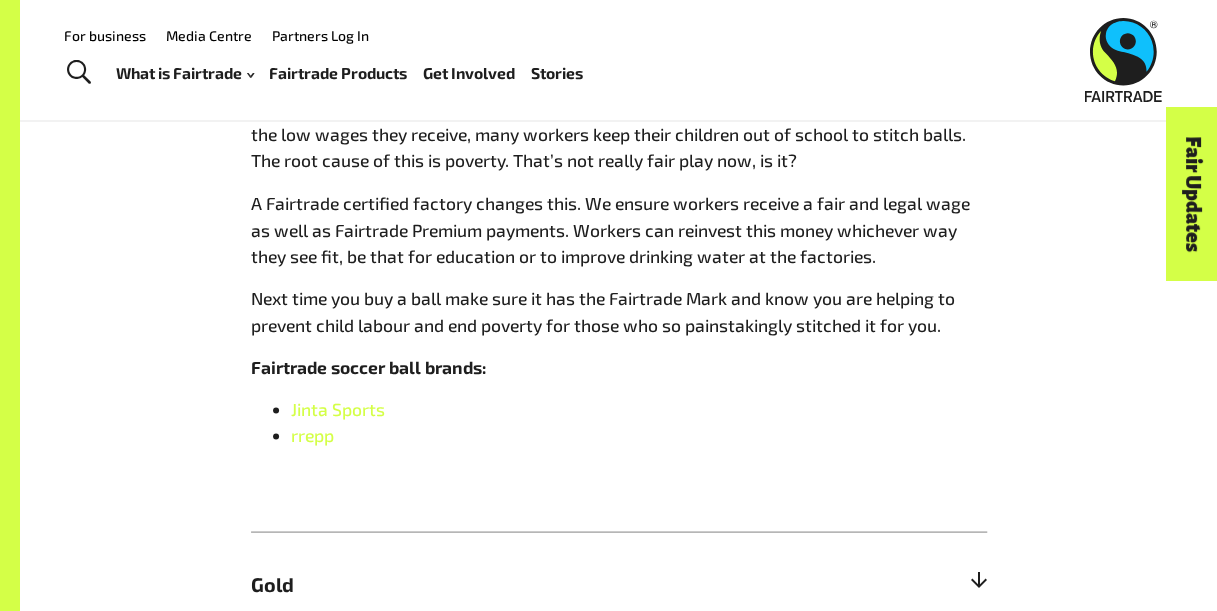click on "Gold" at bounding box center [619, 584] 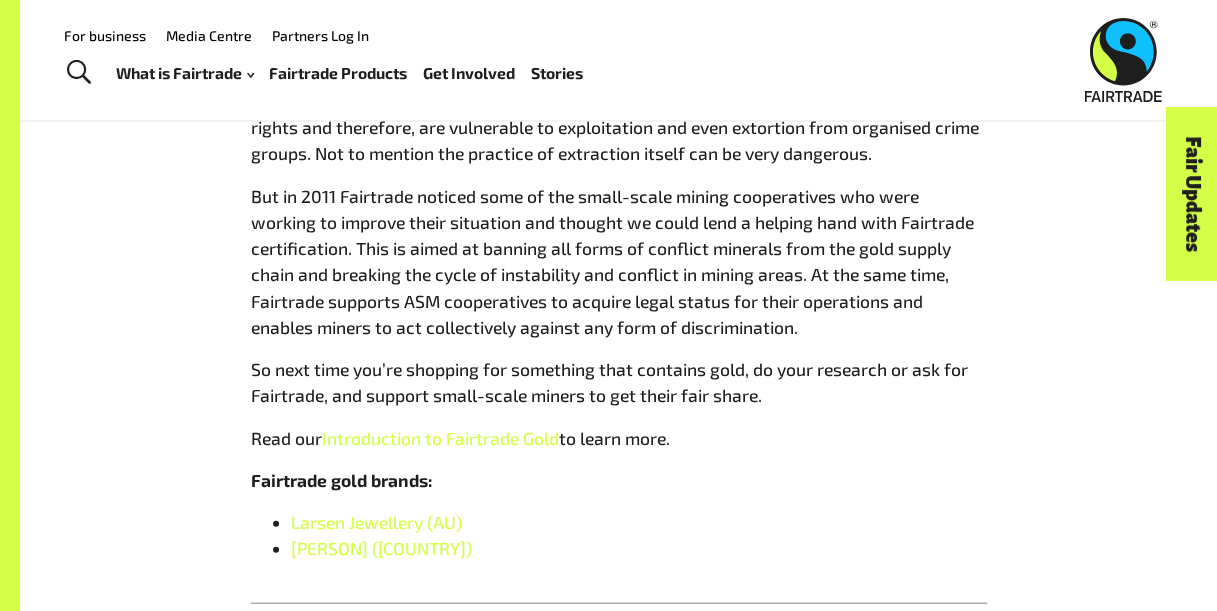 scroll, scrollTop: 1751, scrollLeft: 0, axis: vertical 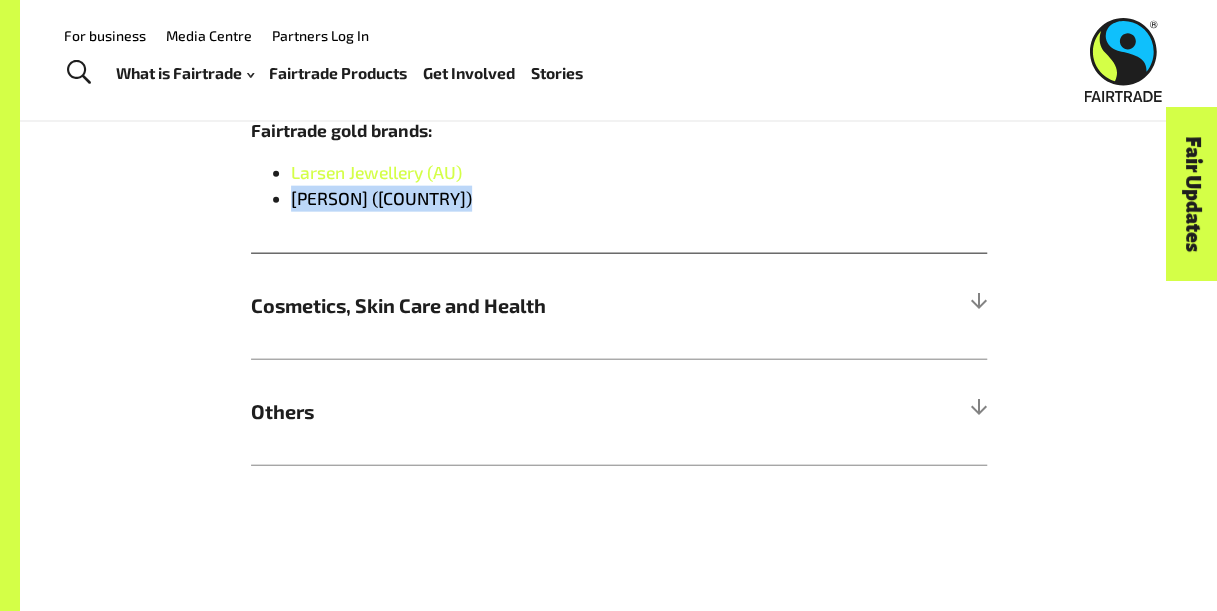 drag, startPoint x: 648, startPoint y: 219, endPoint x: 272, endPoint y: 246, distance: 376.96817 